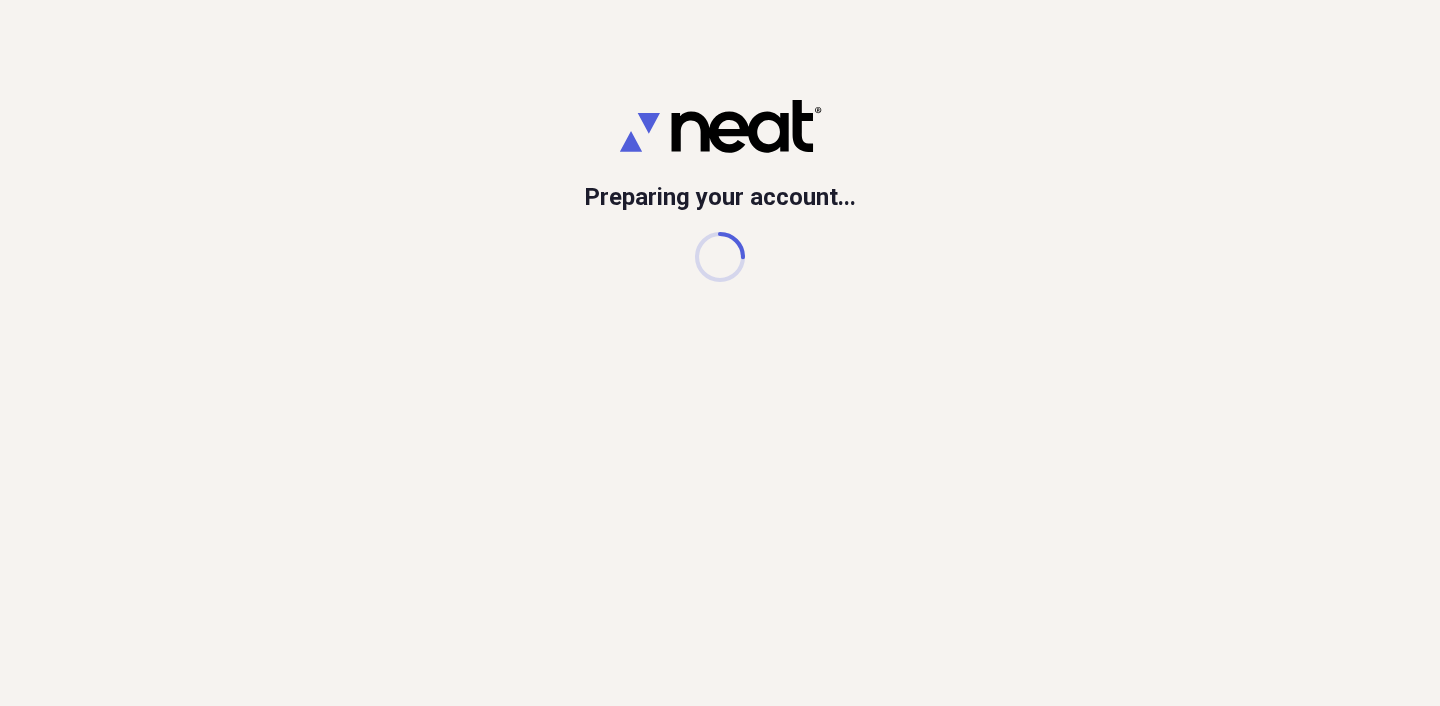 scroll, scrollTop: 0, scrollLeft: 0, axis: both 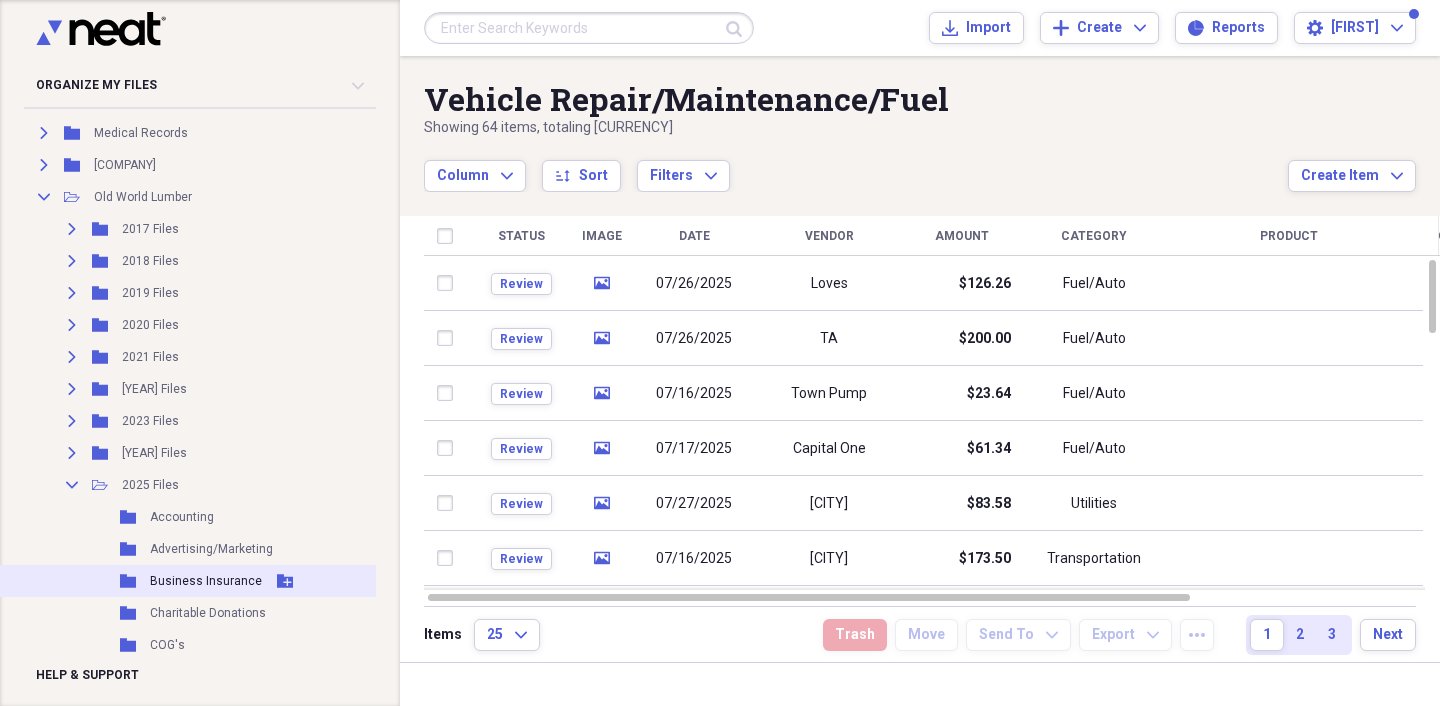 click on "Business Insurance" at bounding box center (206, 581) 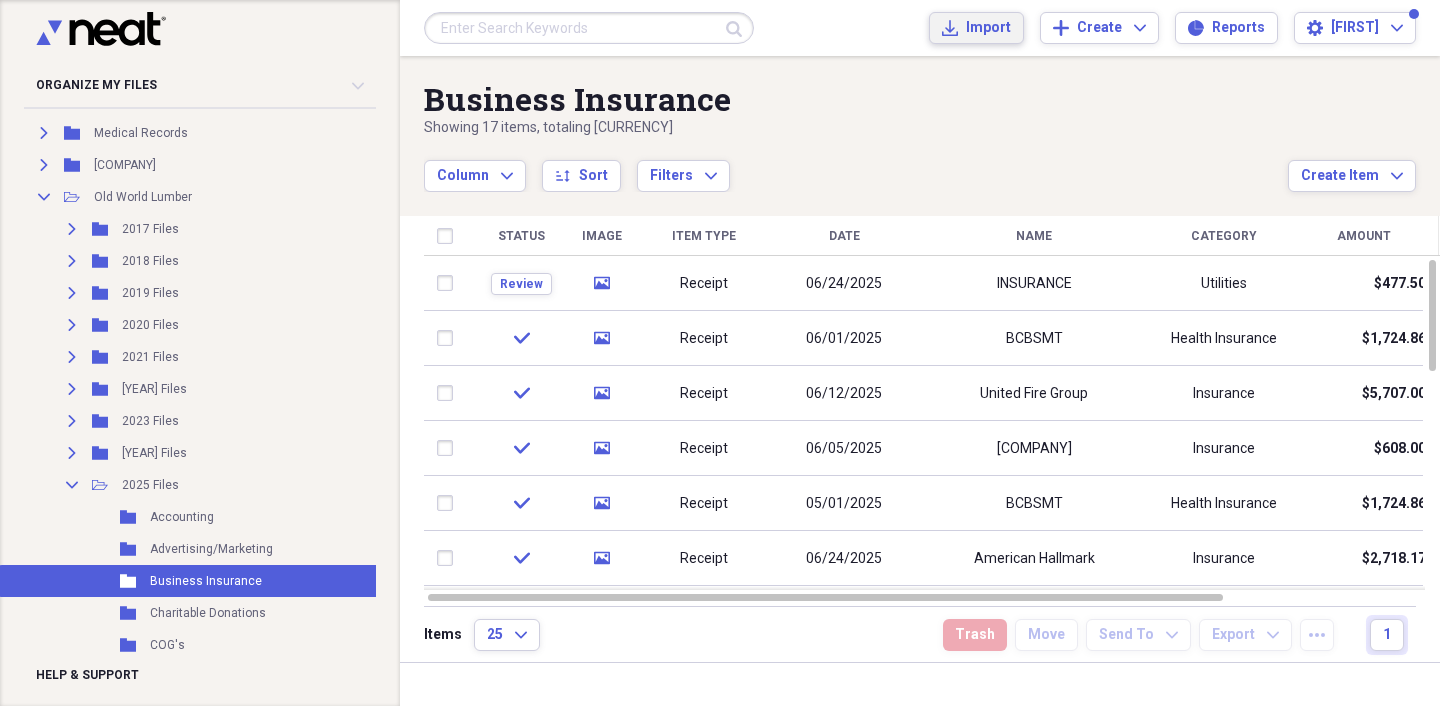 click on "Import Import" at bounding box center [976, 28] 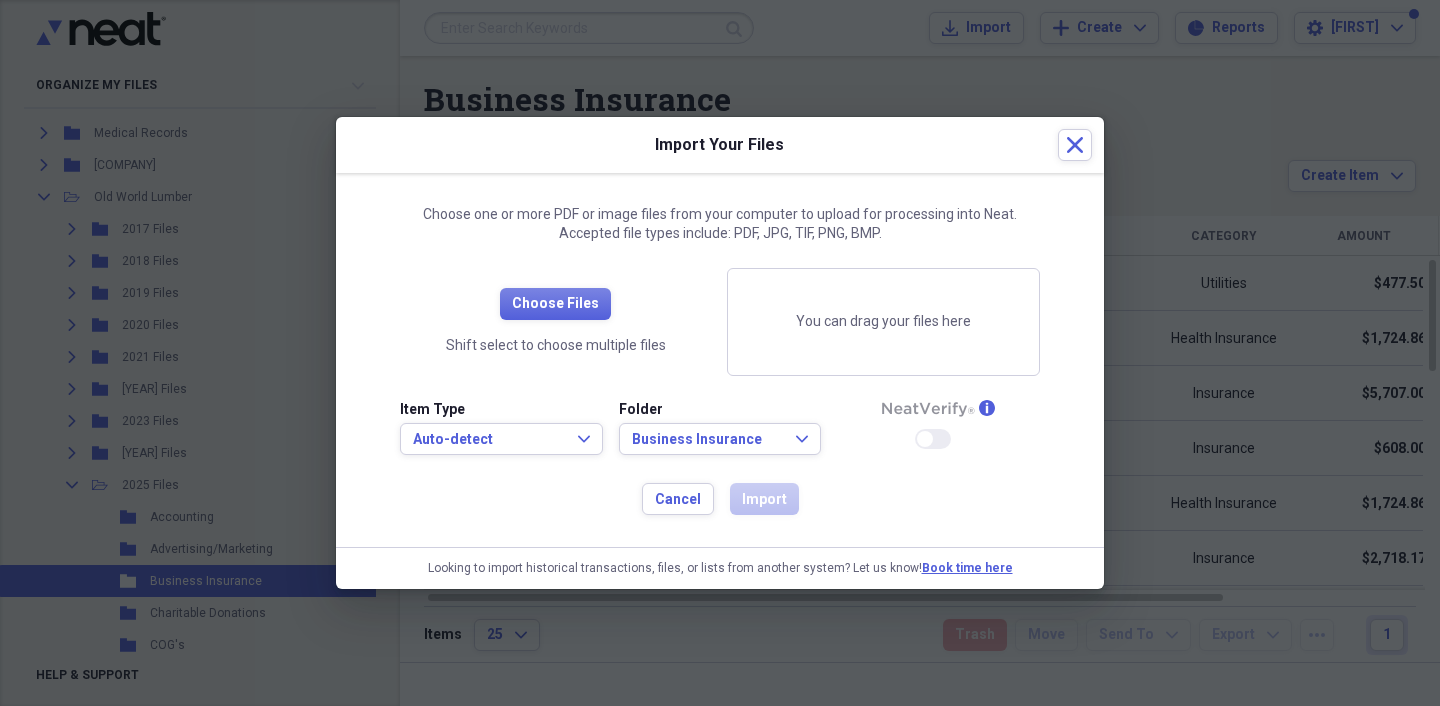 drag, startPoint x: 1252, startPoint y: 698, endPoint x: 462, endPoint y: 522, distance: 809.3677 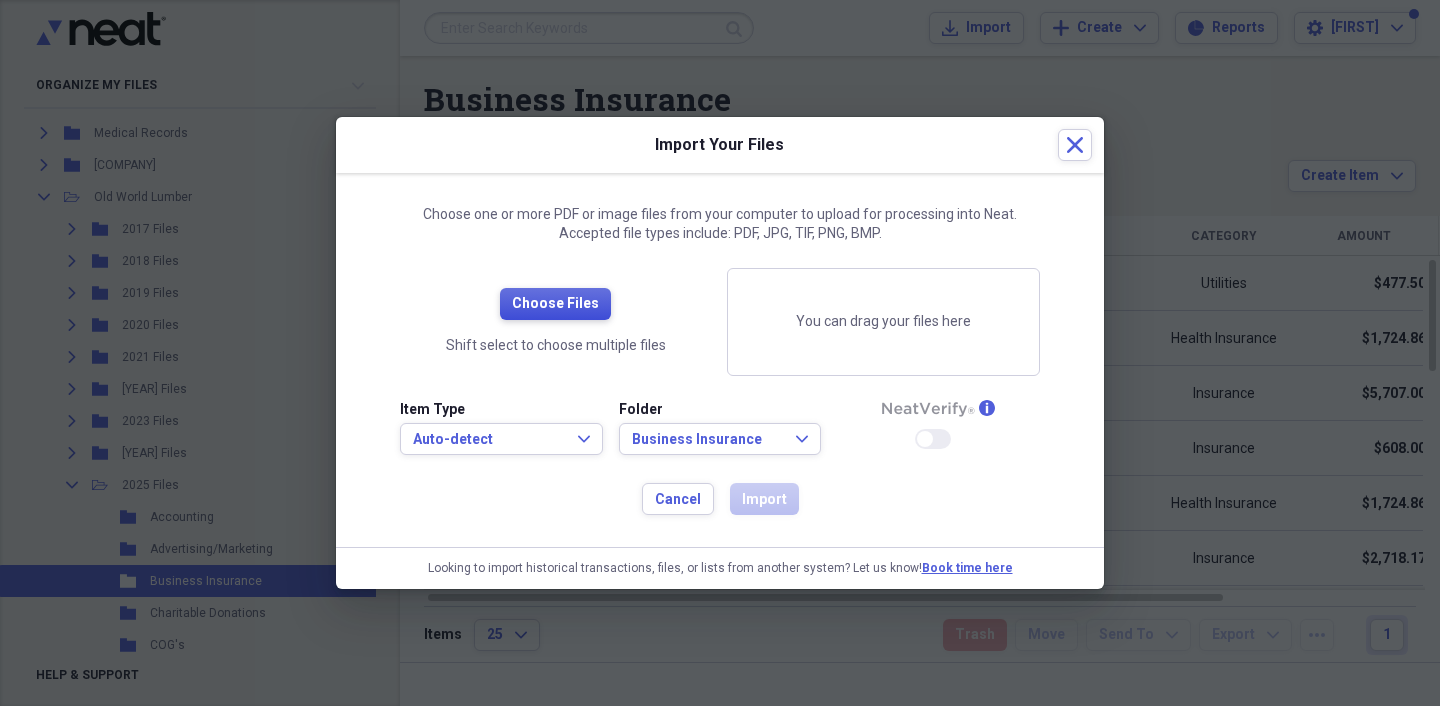 click on "Choose Files" at bounding box center (555, 304) 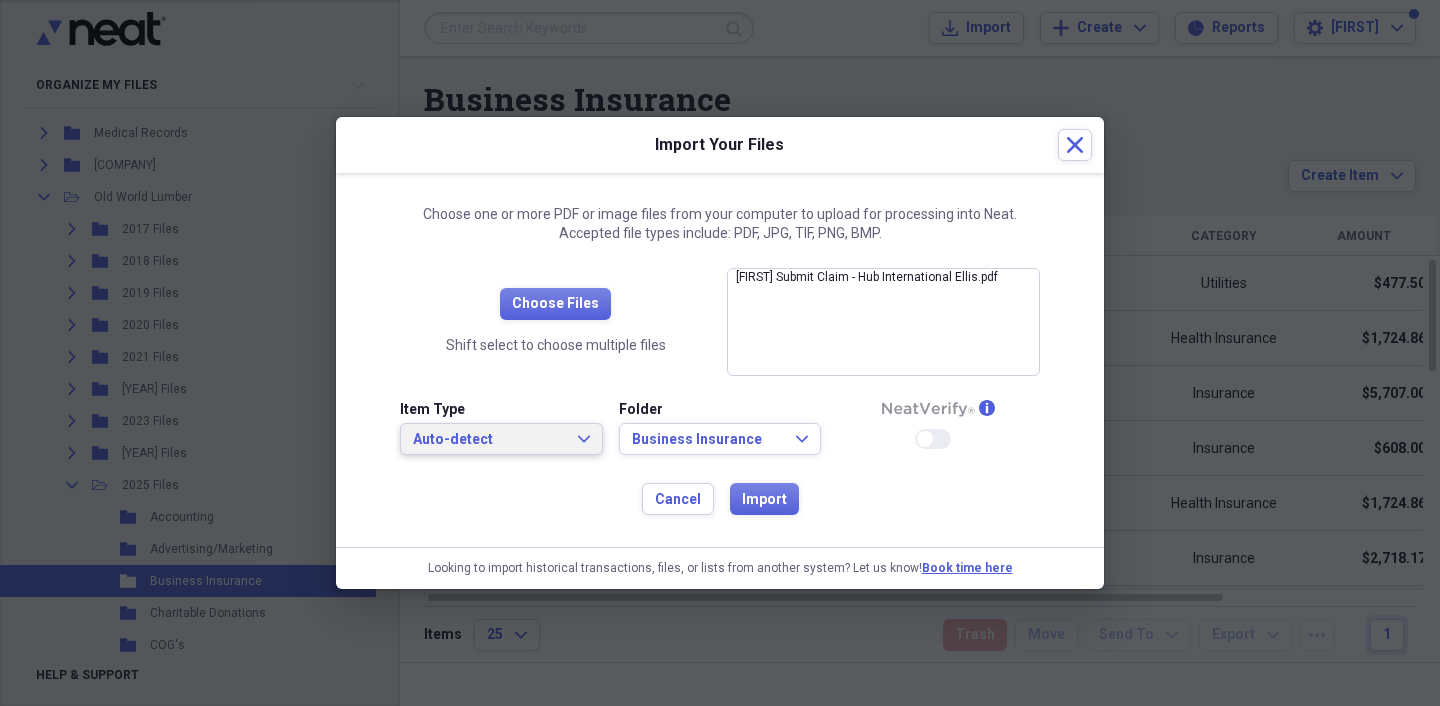 click on "Auto-detect" at bounding box center [489, 440] 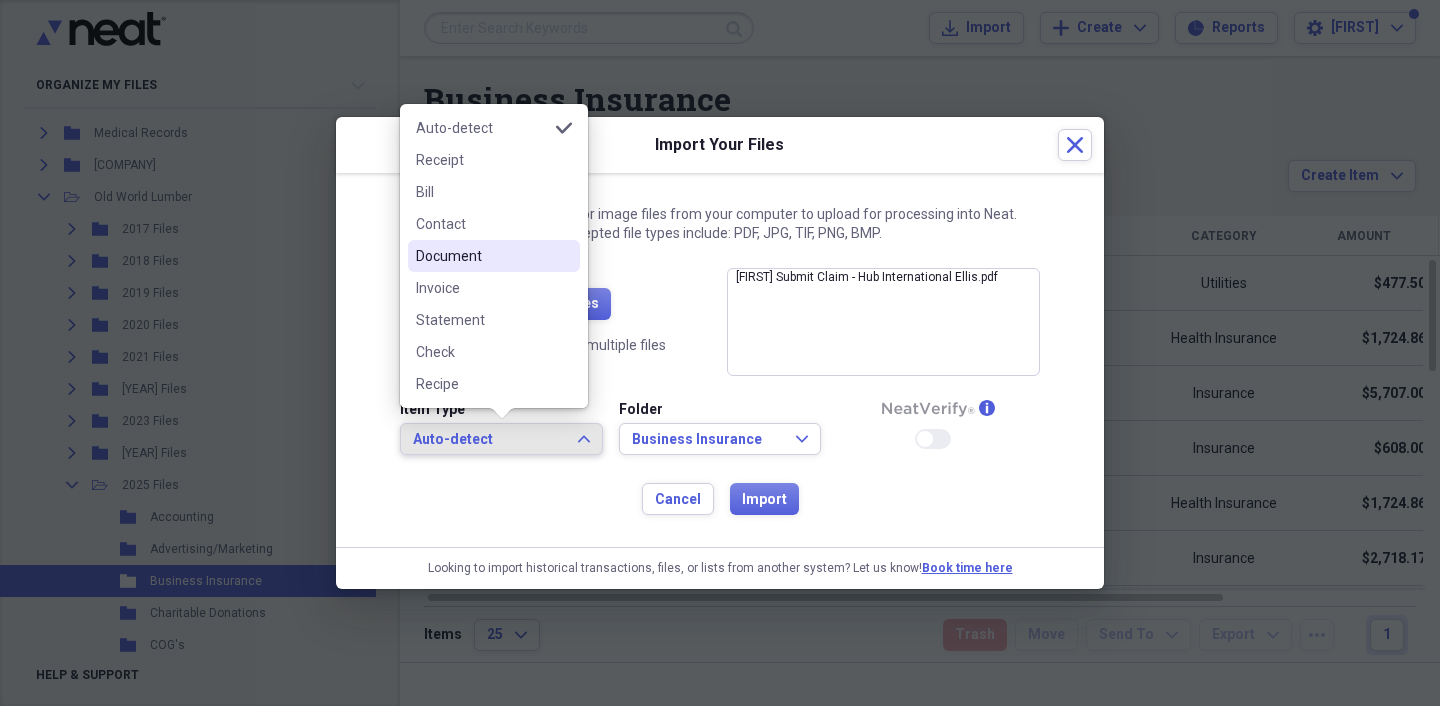 click on "Document" at bounding box center (482, 256) 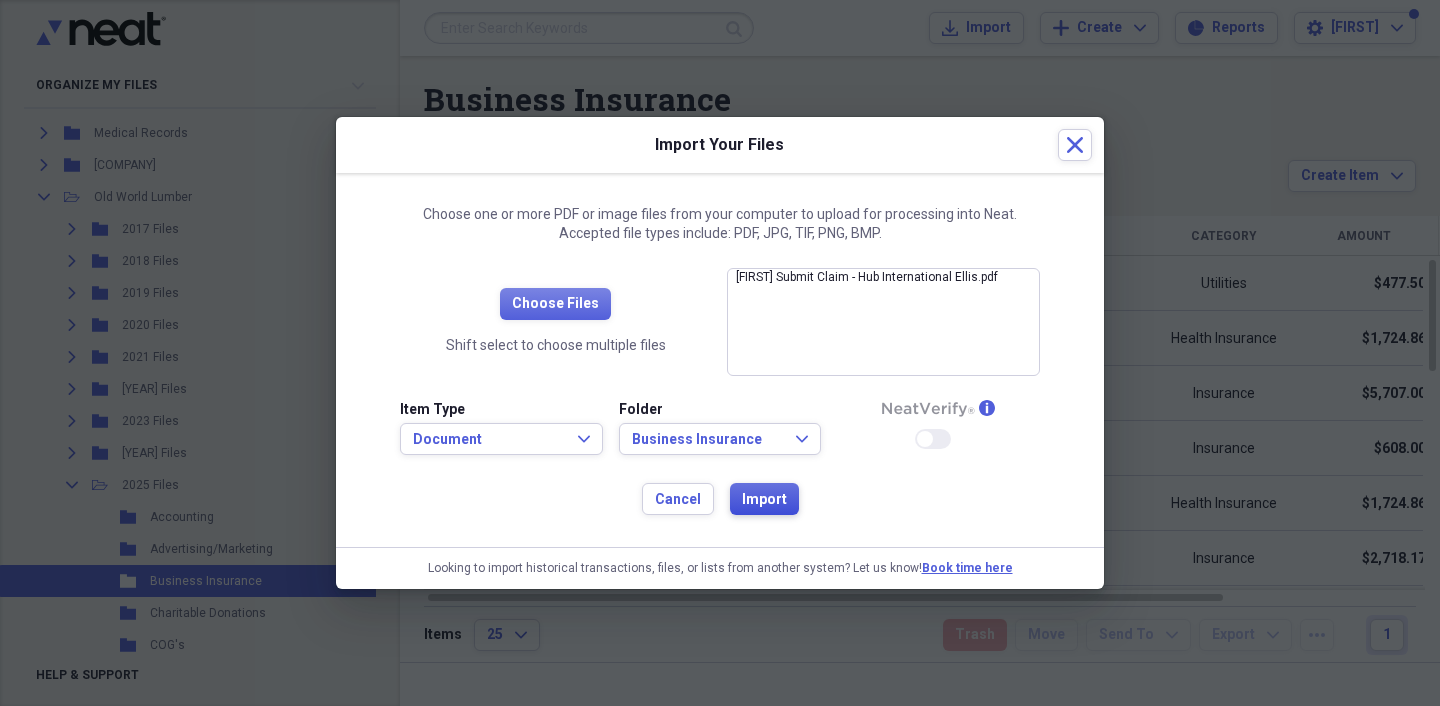 click on "Import" at bounding box center (764, 500) 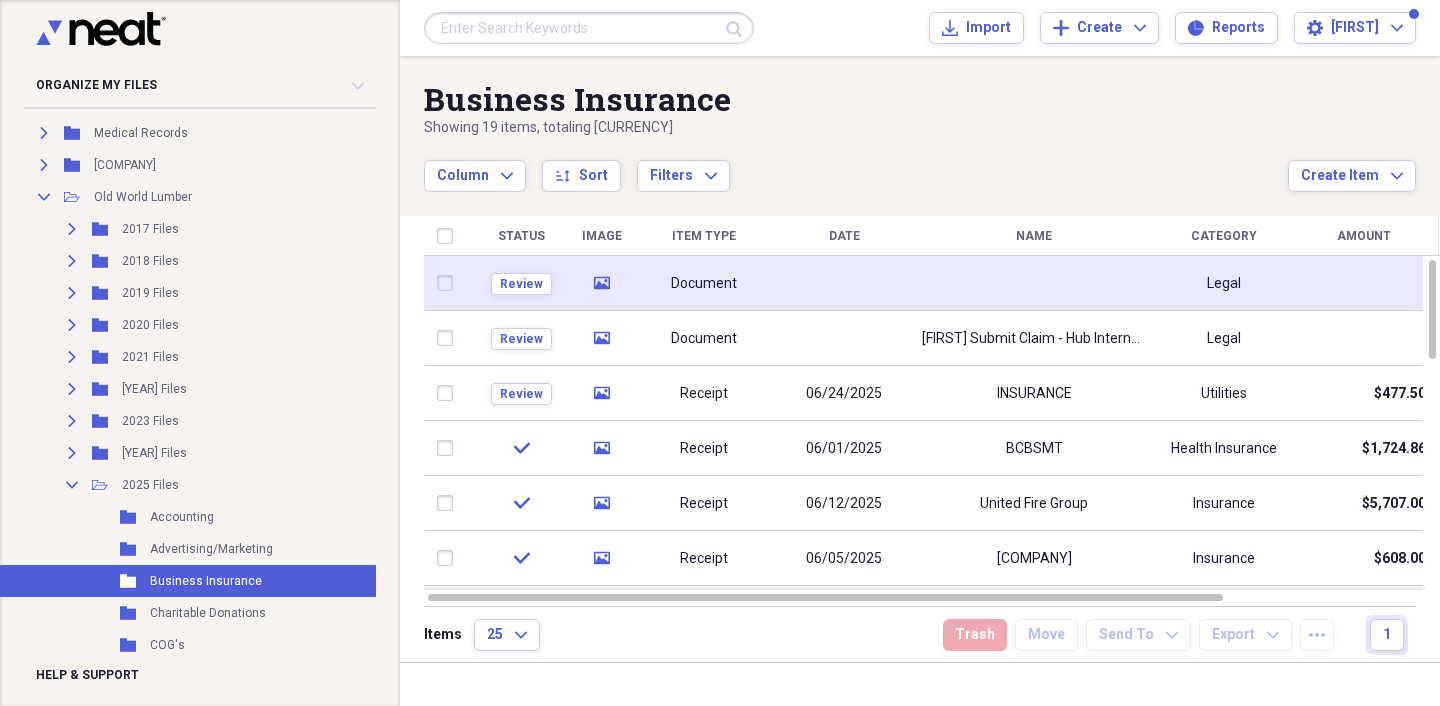 click at bounding box center (449, 283) 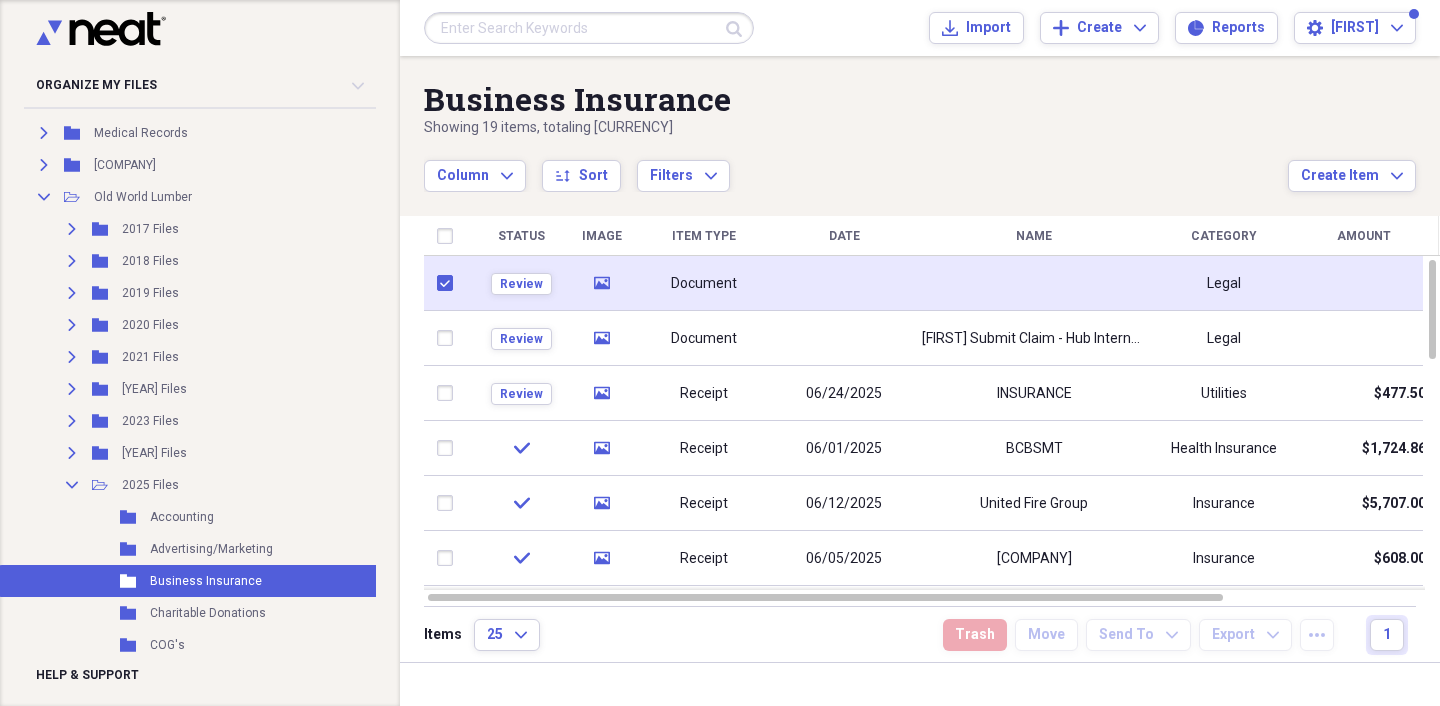 checkbox on "true" 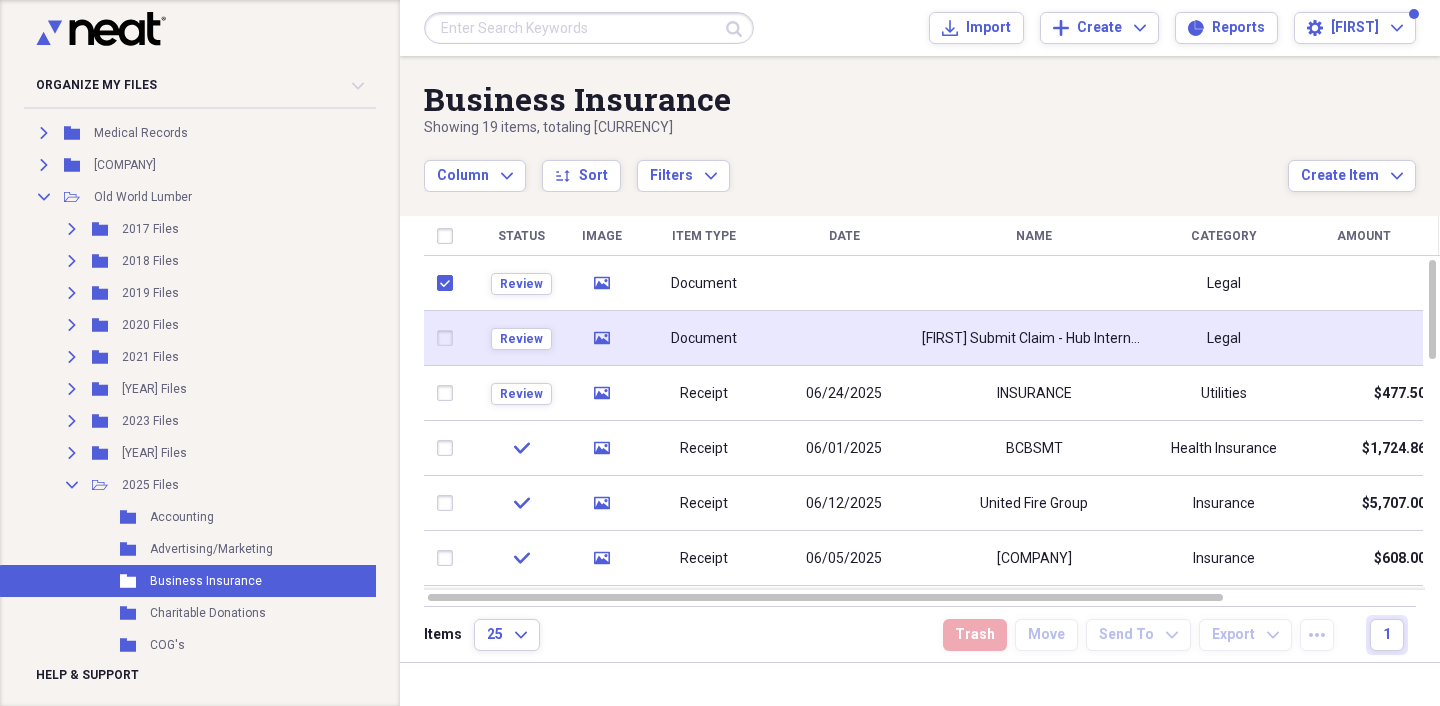 click at bounding box center (449, 338) 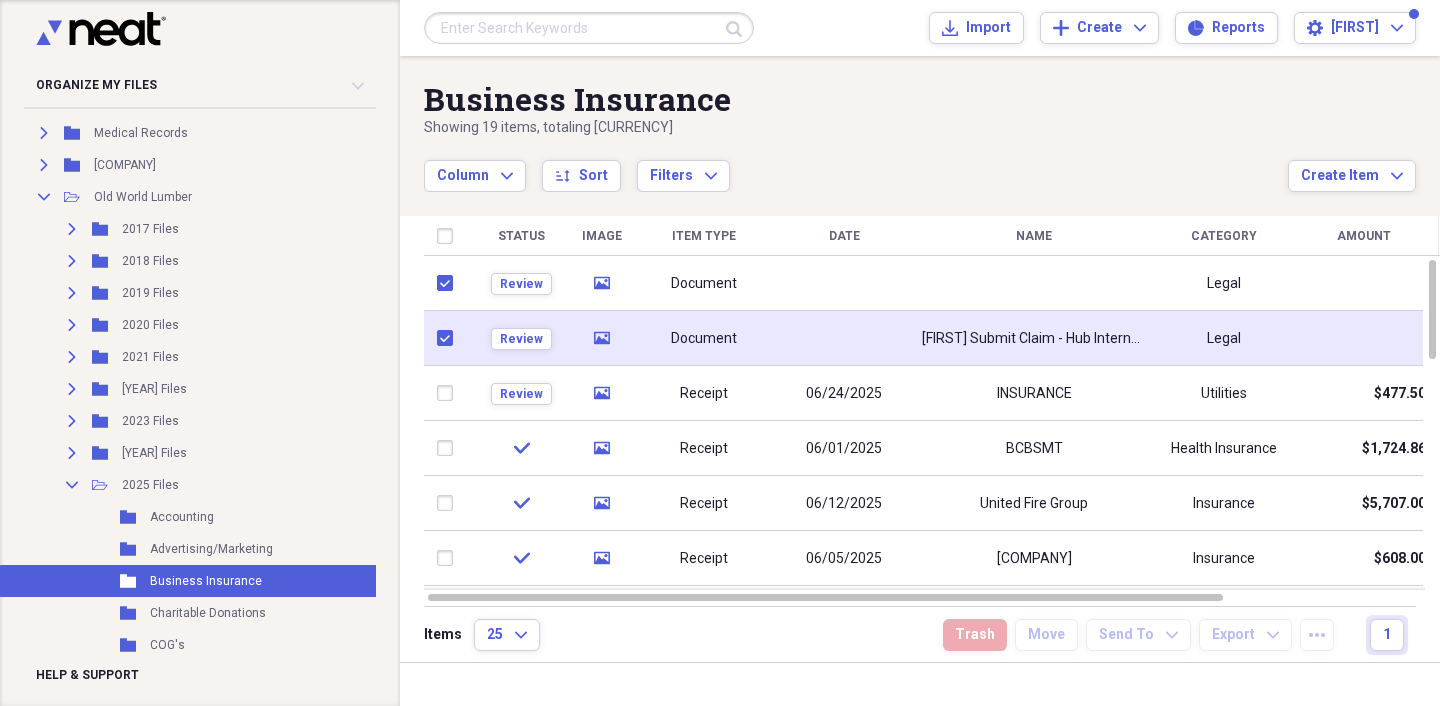 checkbox on "true" 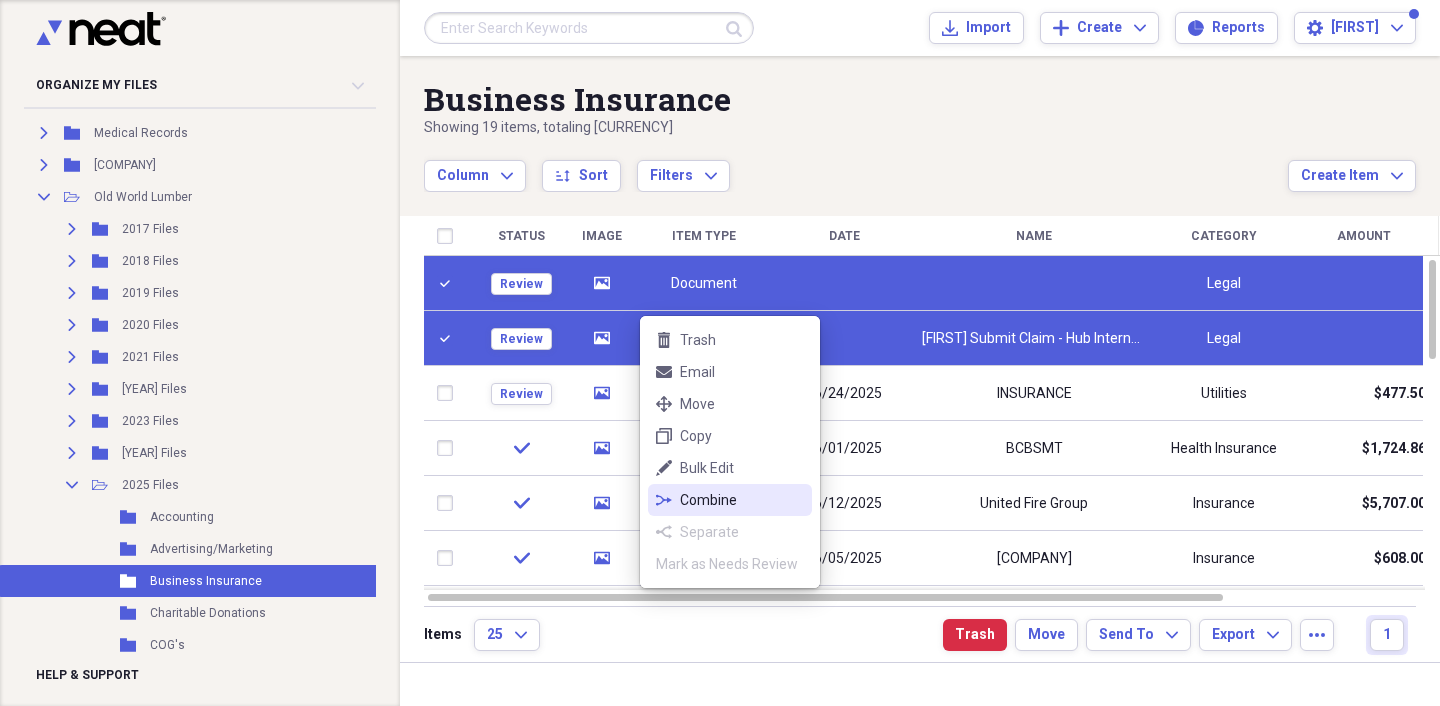 click on "Combine" at bounding box center [742, 500] 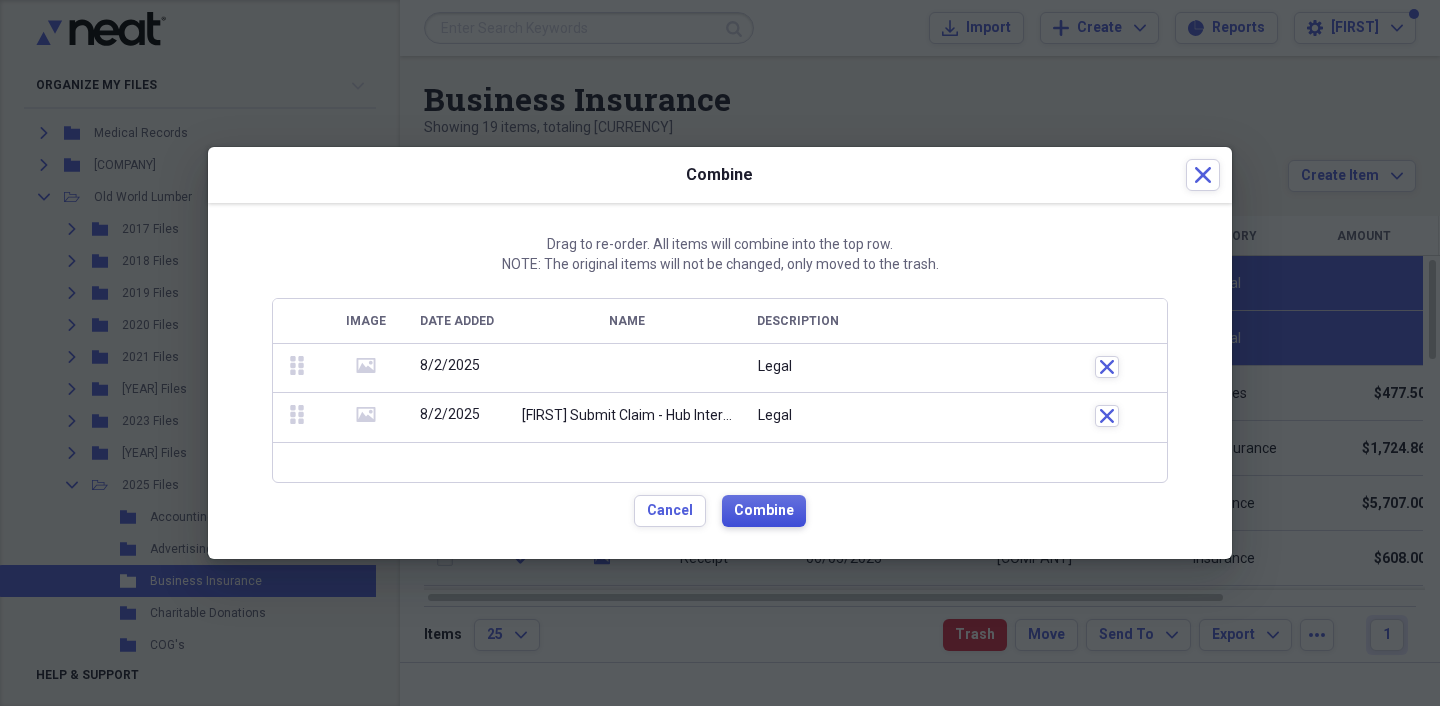 click on "Combine" at bounding box center [764, 511] 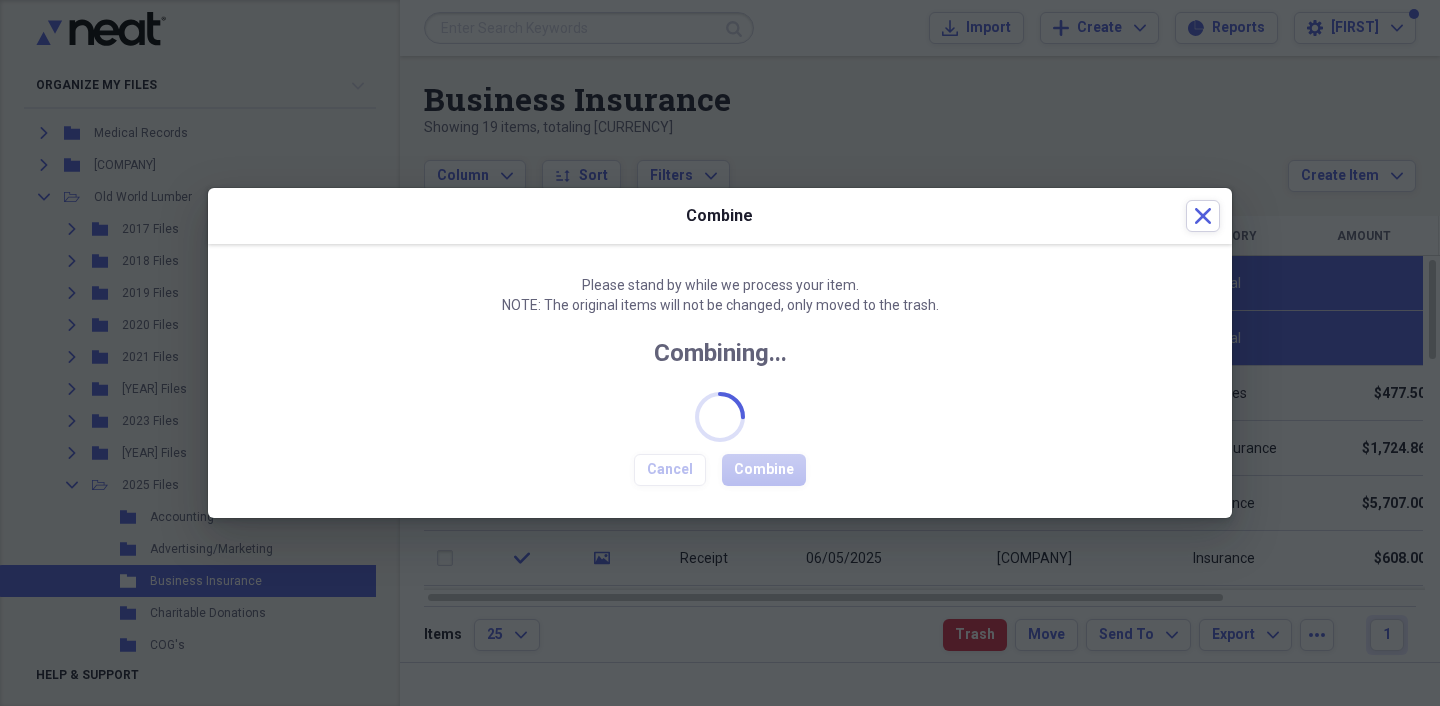 checkbox on "false" 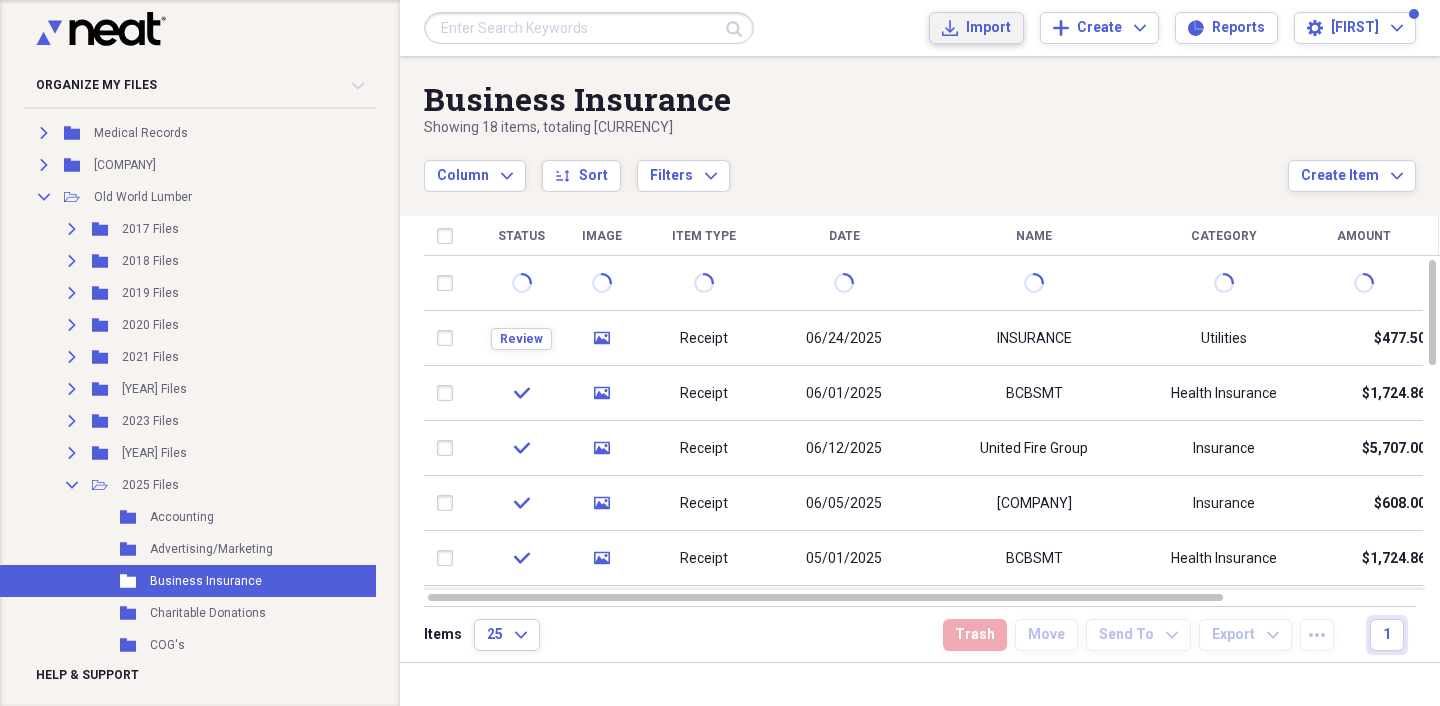 click on "Import" at bounding box center (988, 28) 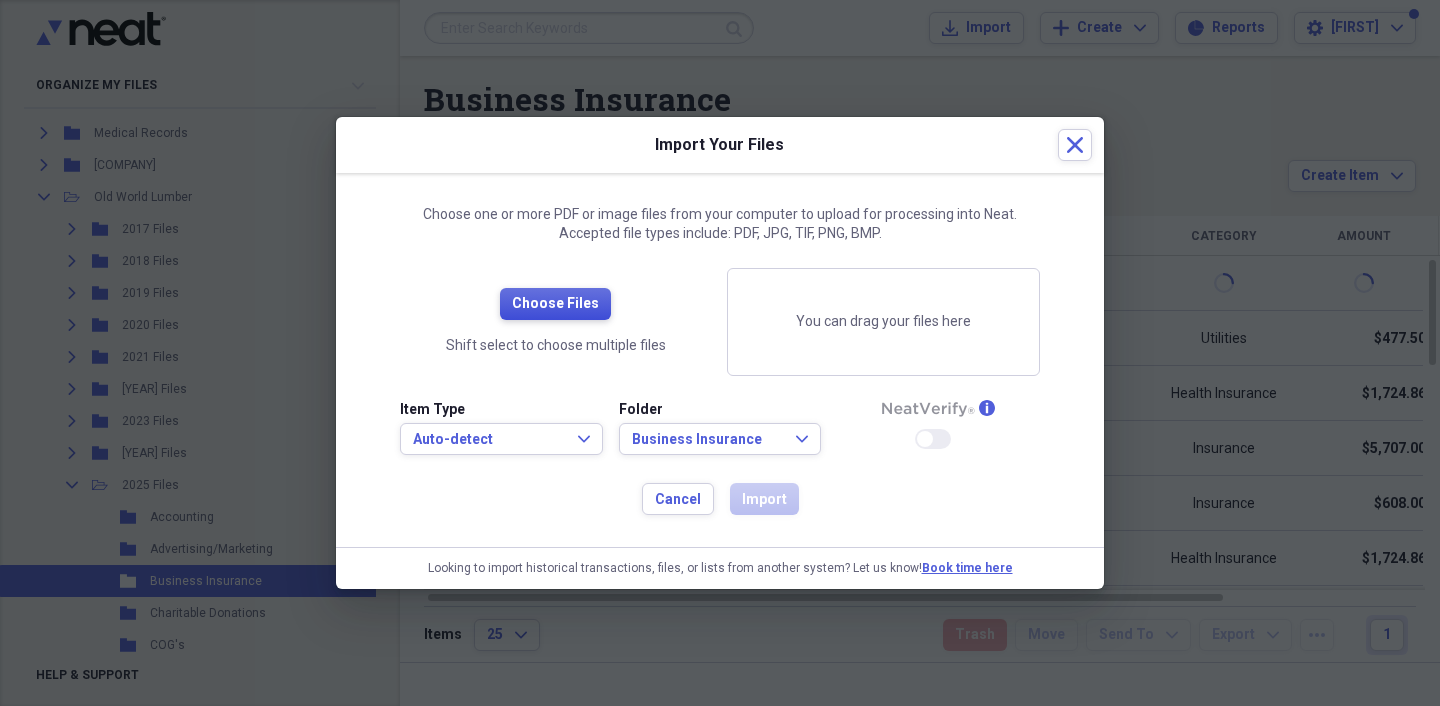 click on "Choose Files" at bounding box center [555, 304] 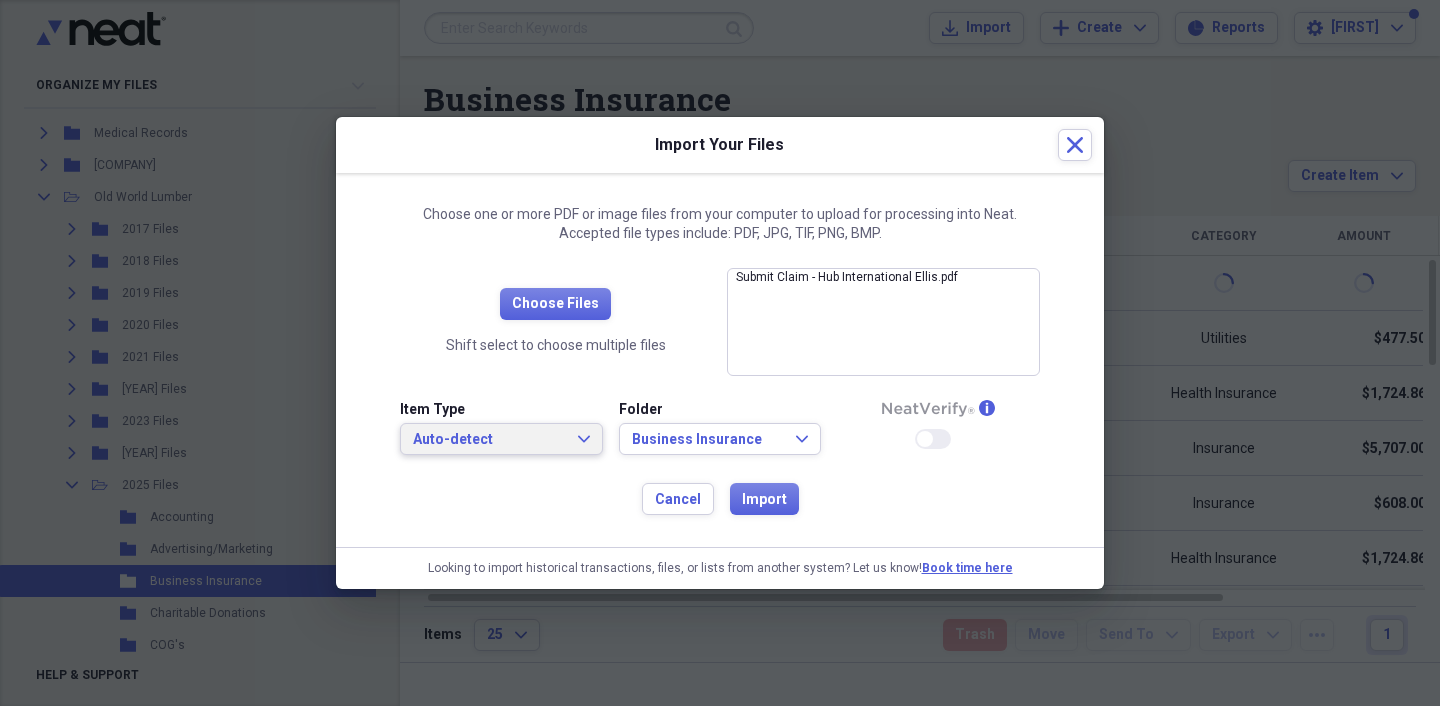 click on "Auto-detect Expand" at bounding box center [501, 440] 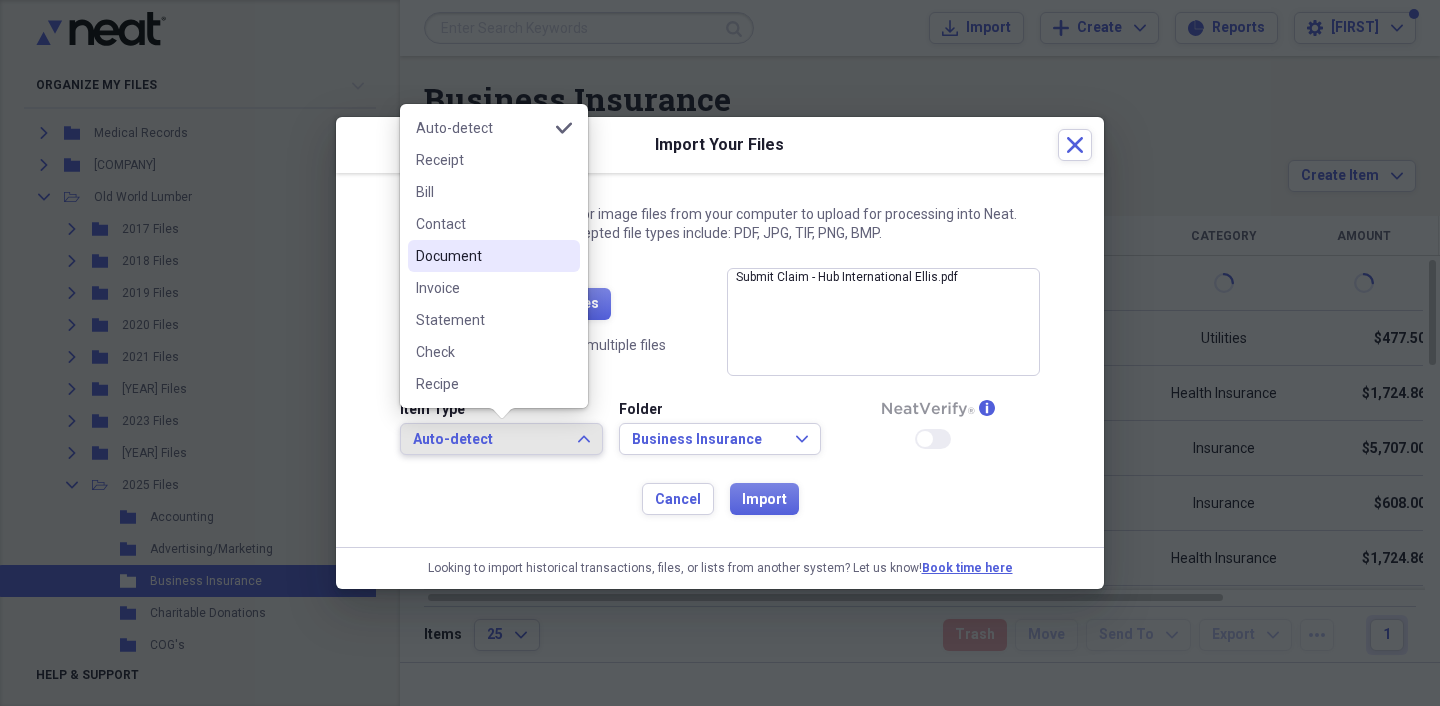 click on "Document" at bounding box center [482, 256] 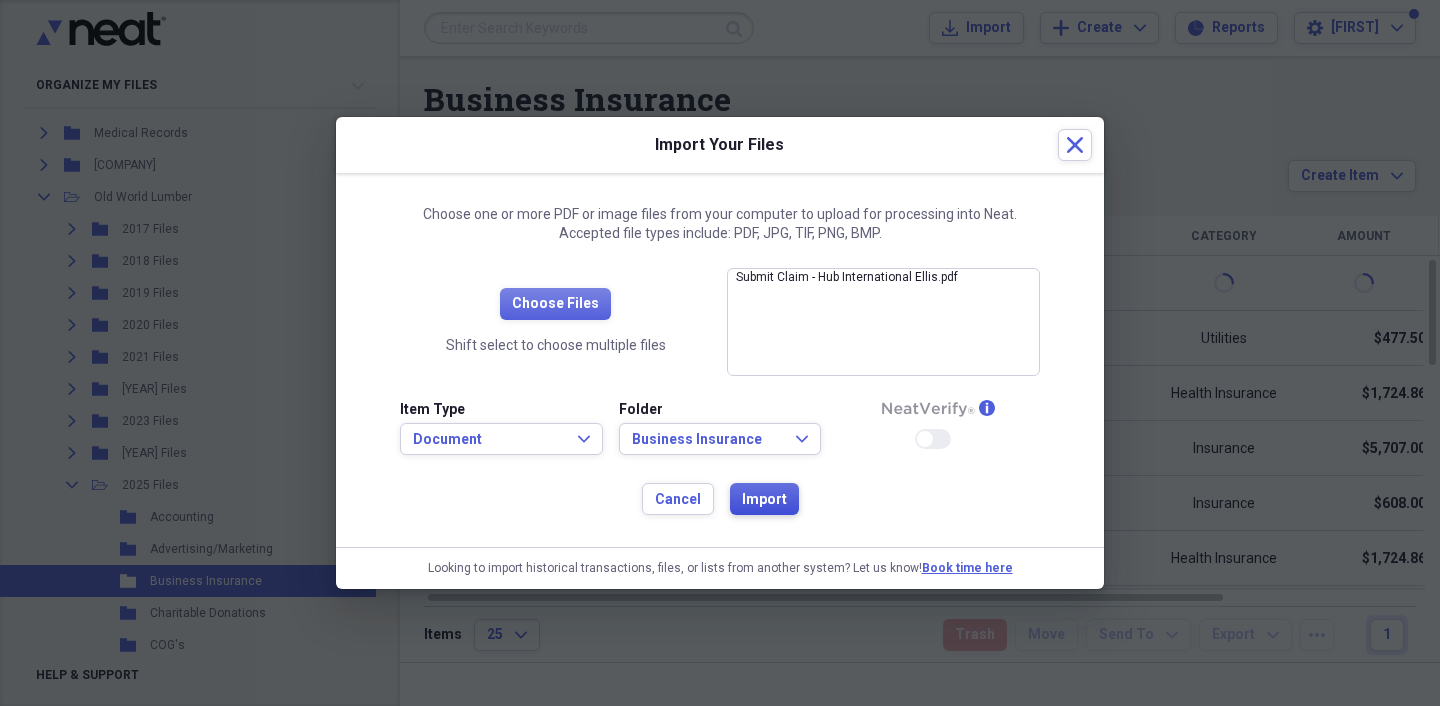 click on "Import" at bounding box center [764, 500] 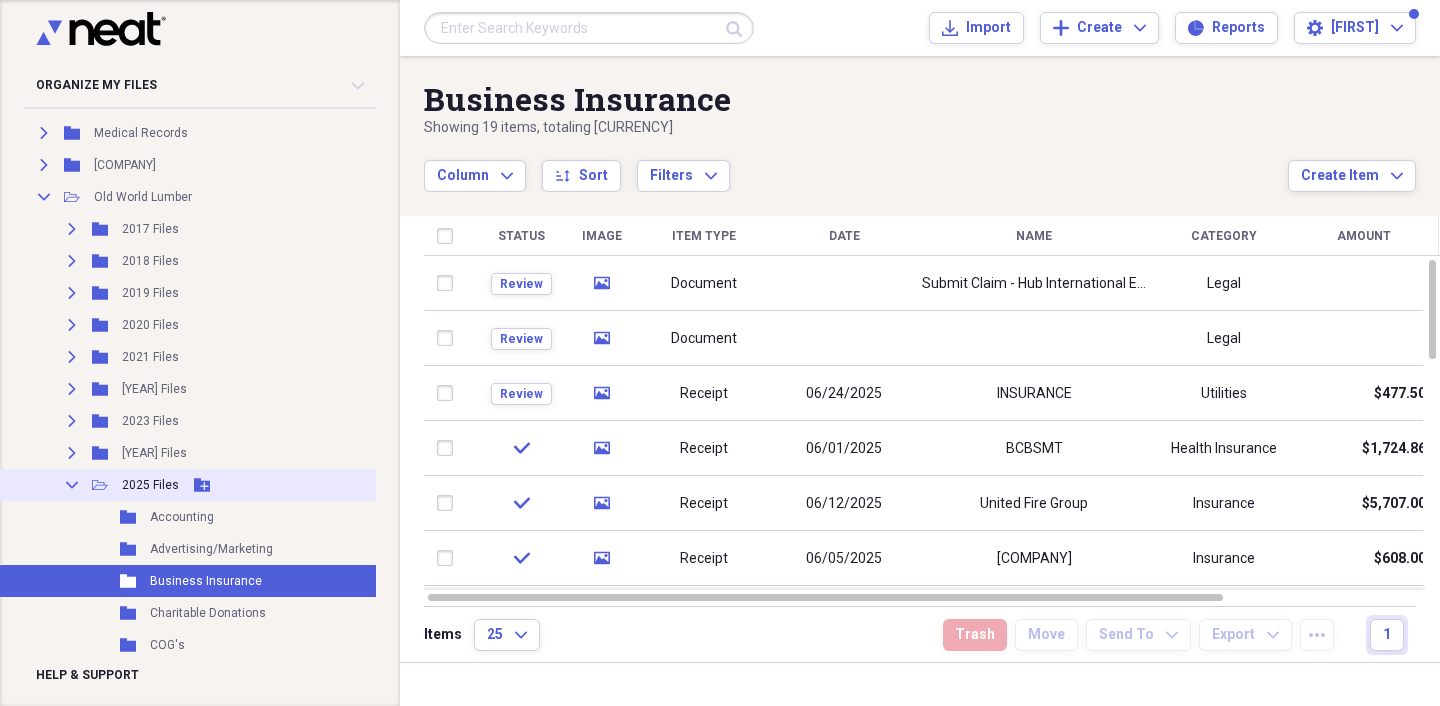 click 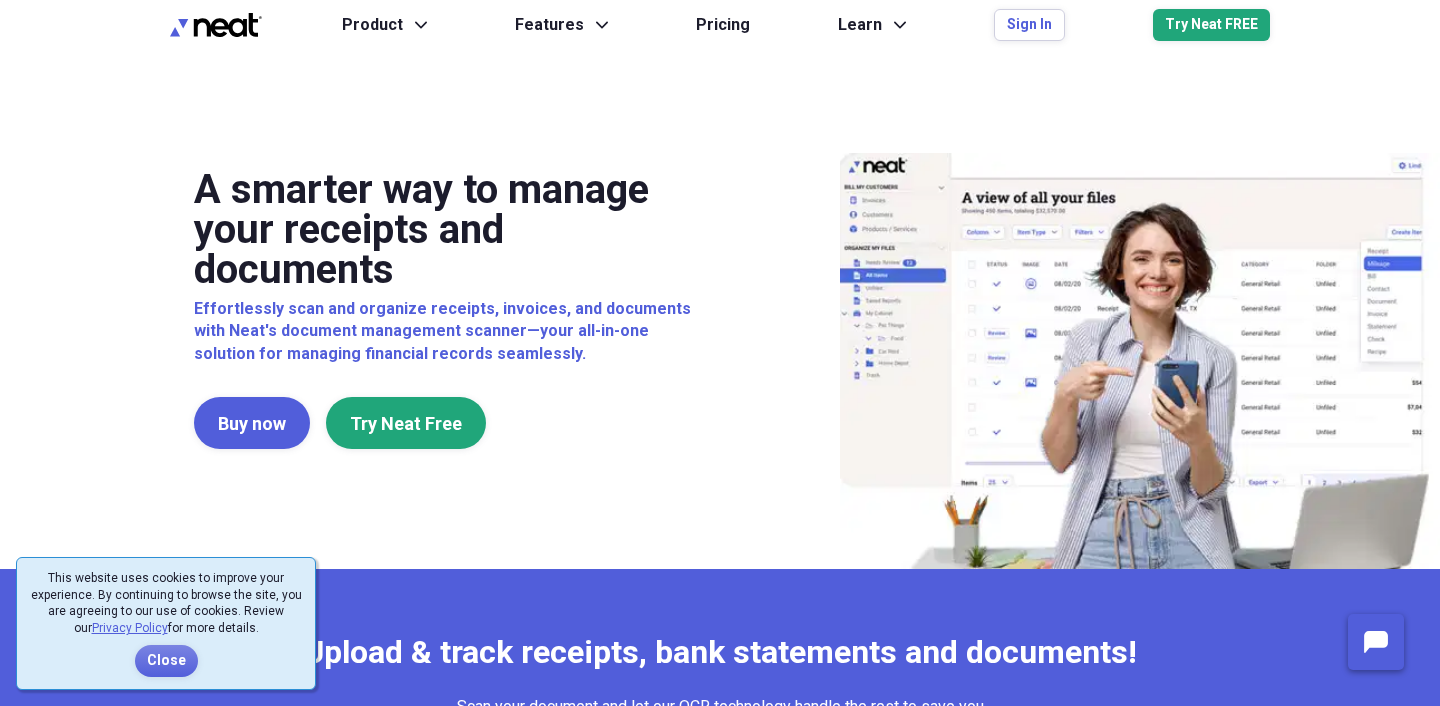 scroll, scrollTop: 0, scrollLeft: 0, axis: both 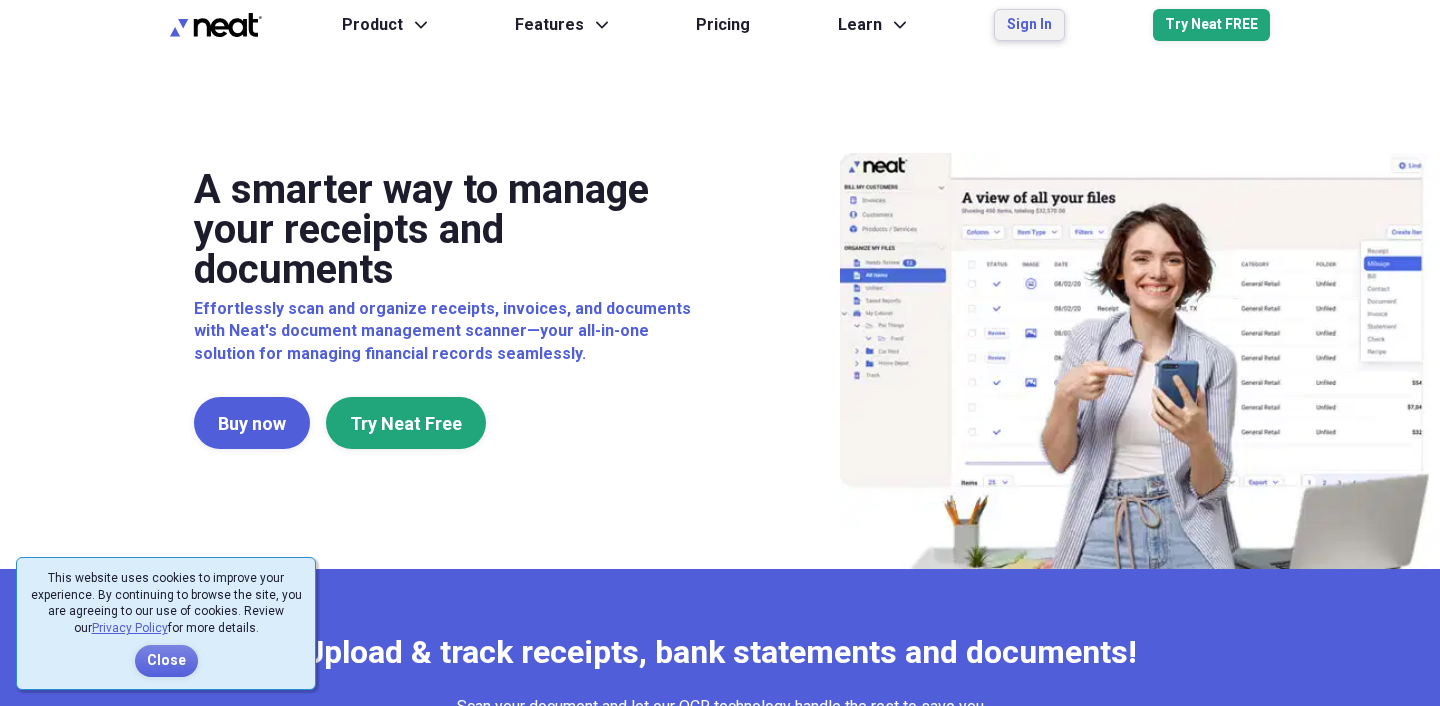 click on "Sign In" at bounding box center (1029, 25) 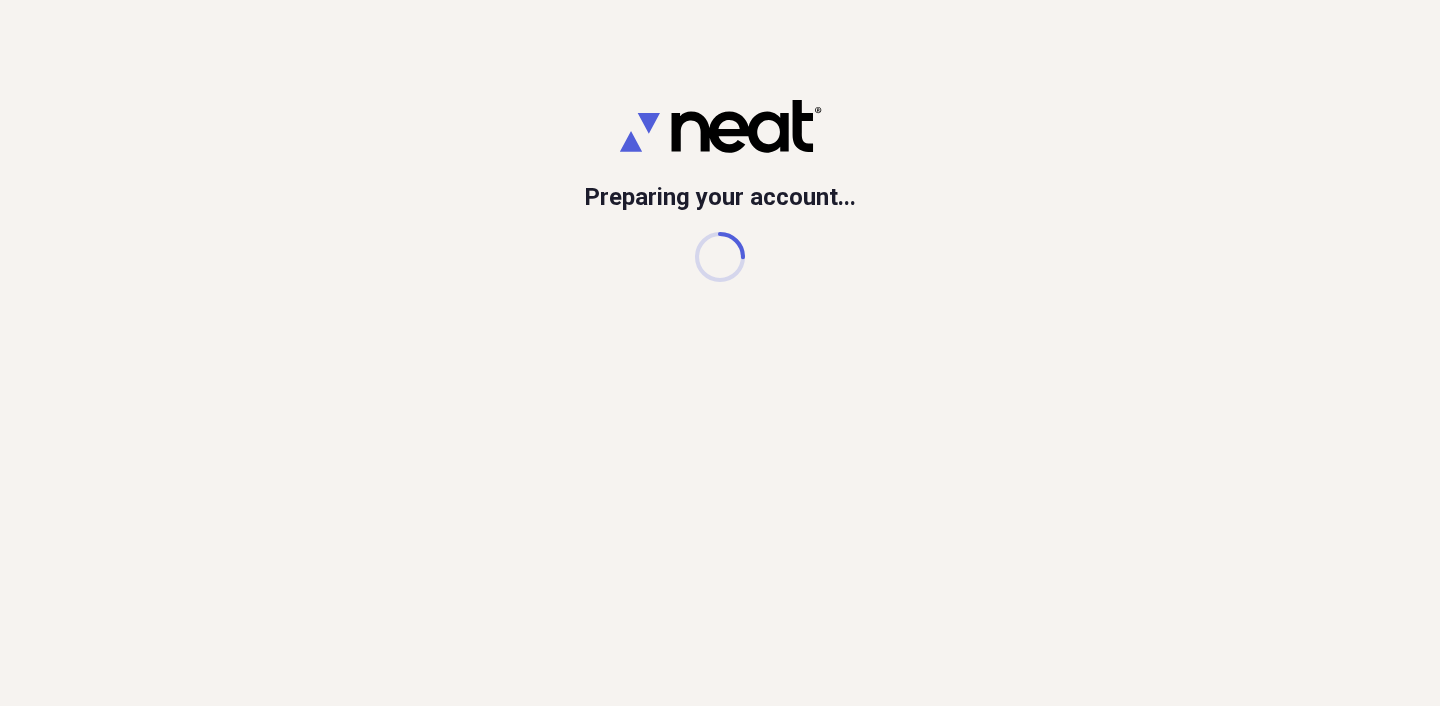 scroll, scrollTop: 0, scrollLeft: 0, axis: both 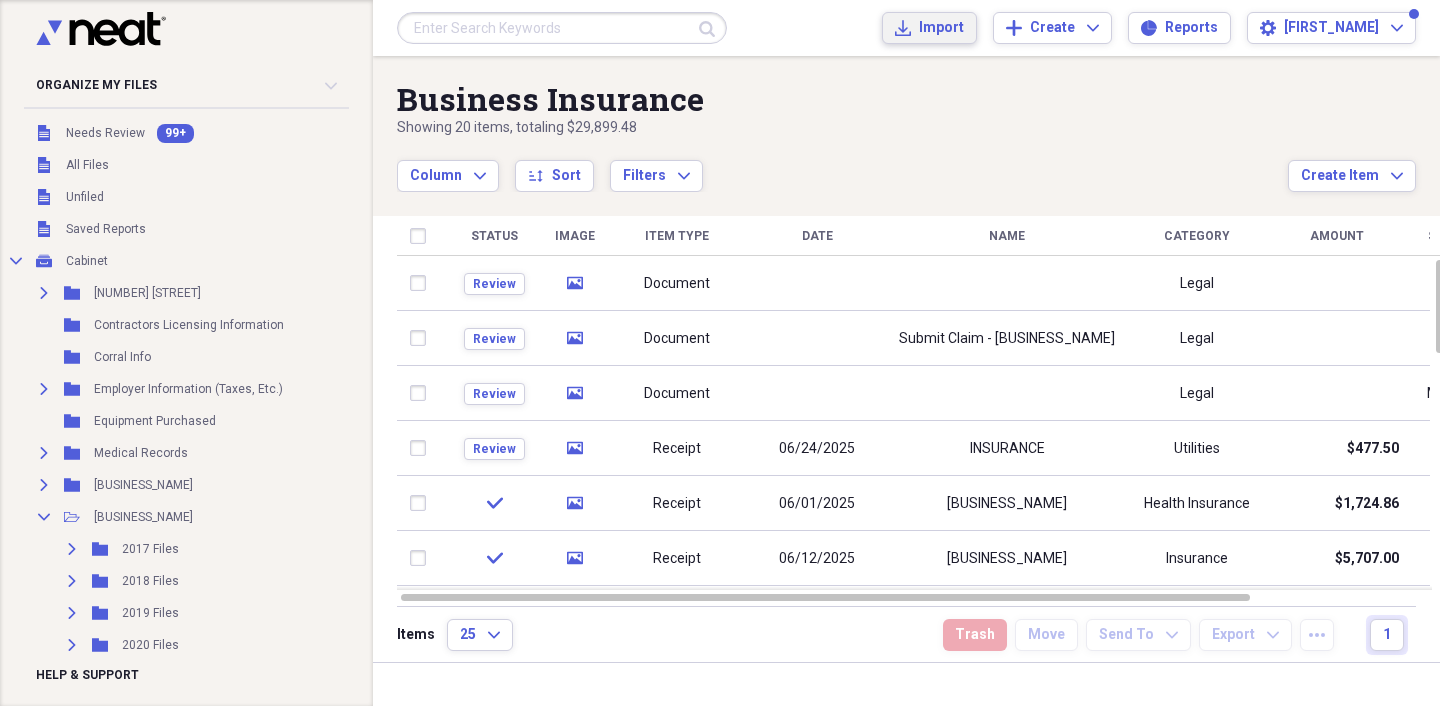 click on "Import Import" at bounding box center (929, 28) 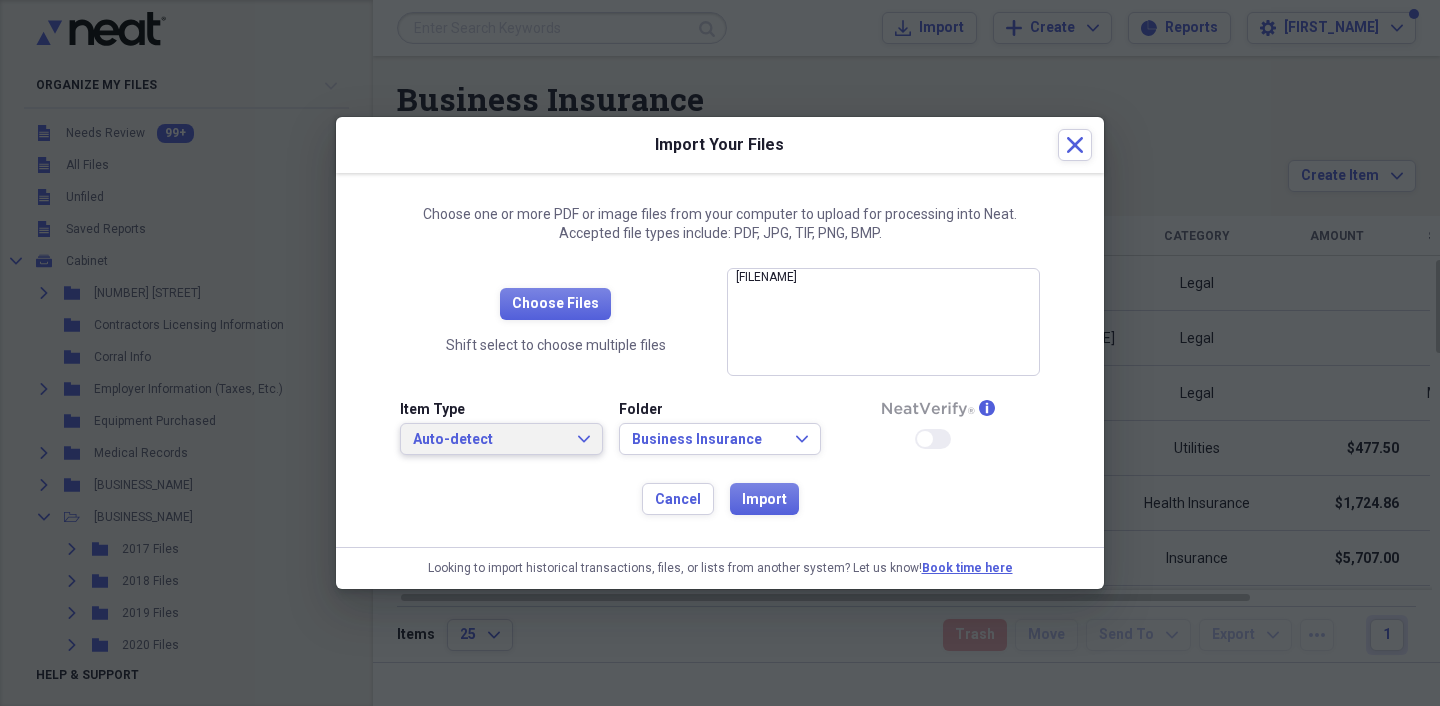 click on "Auto-detect" at bounding box center [489, 440] 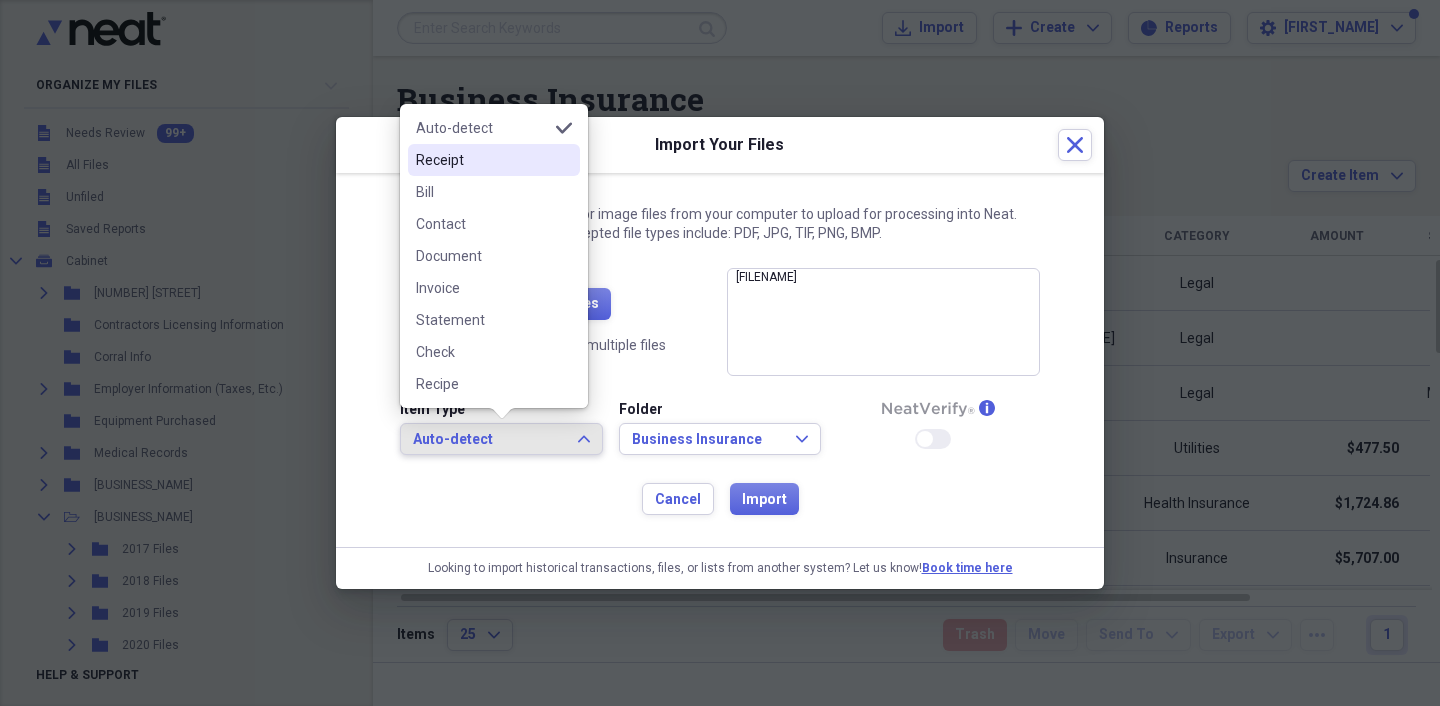 click on "Receipt" at bounding box center (482, 160) 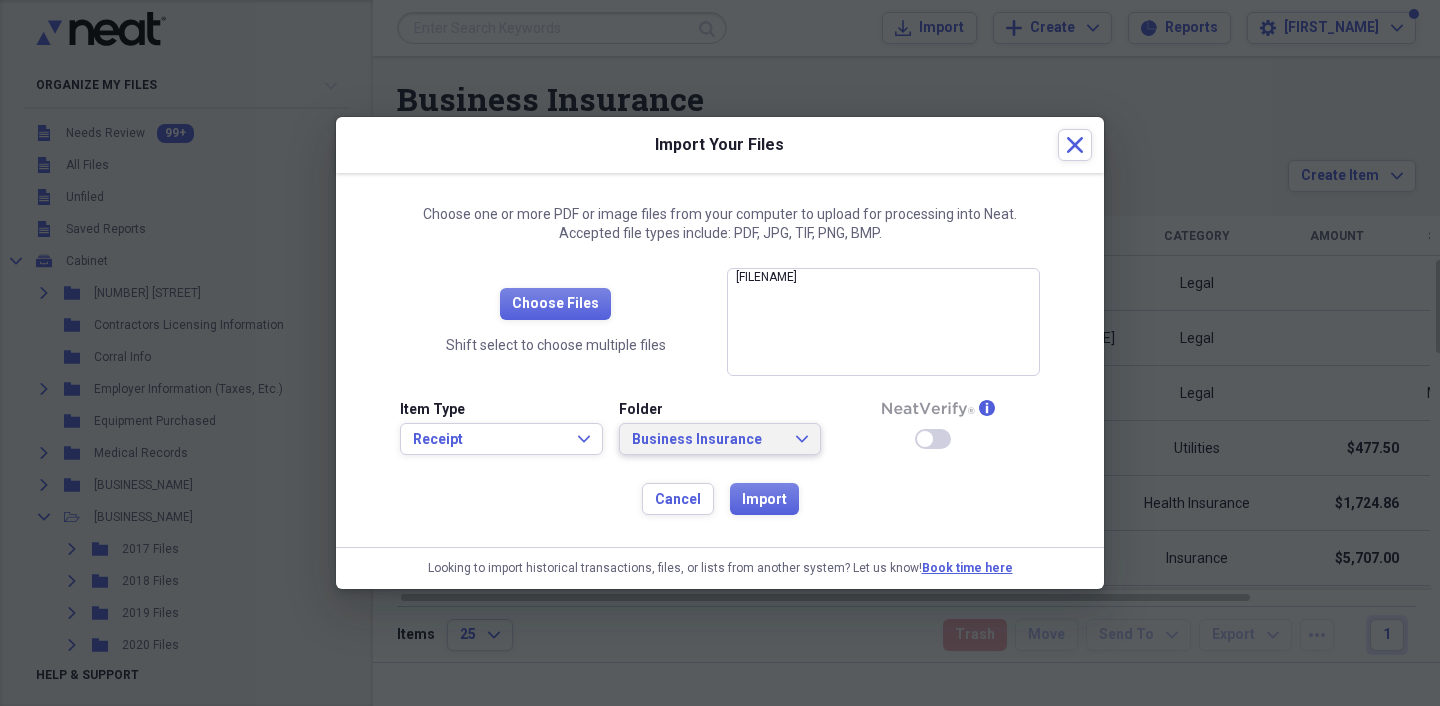 click on "Business Insurance" at bounding box center (708, 440) 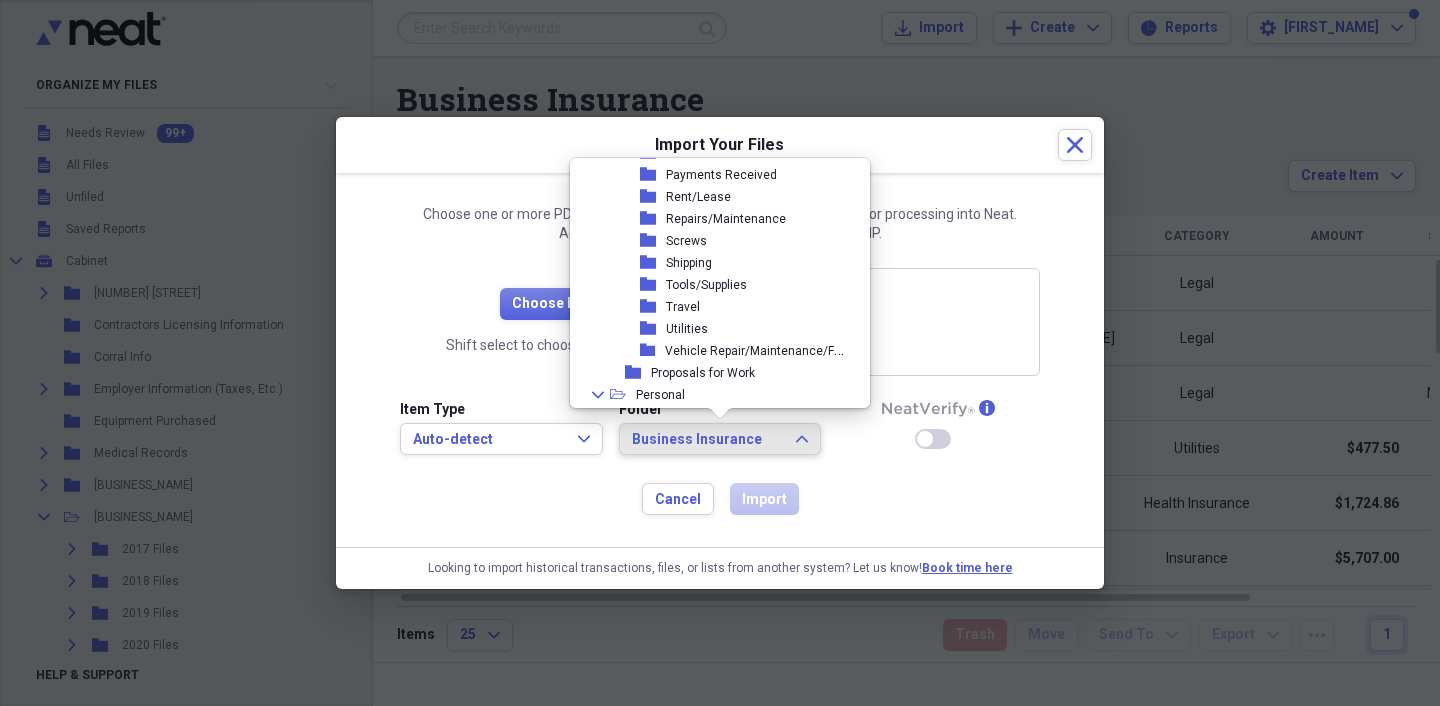 scroll, scrollTop: 717, scrollLeft: 0, axis: vertical 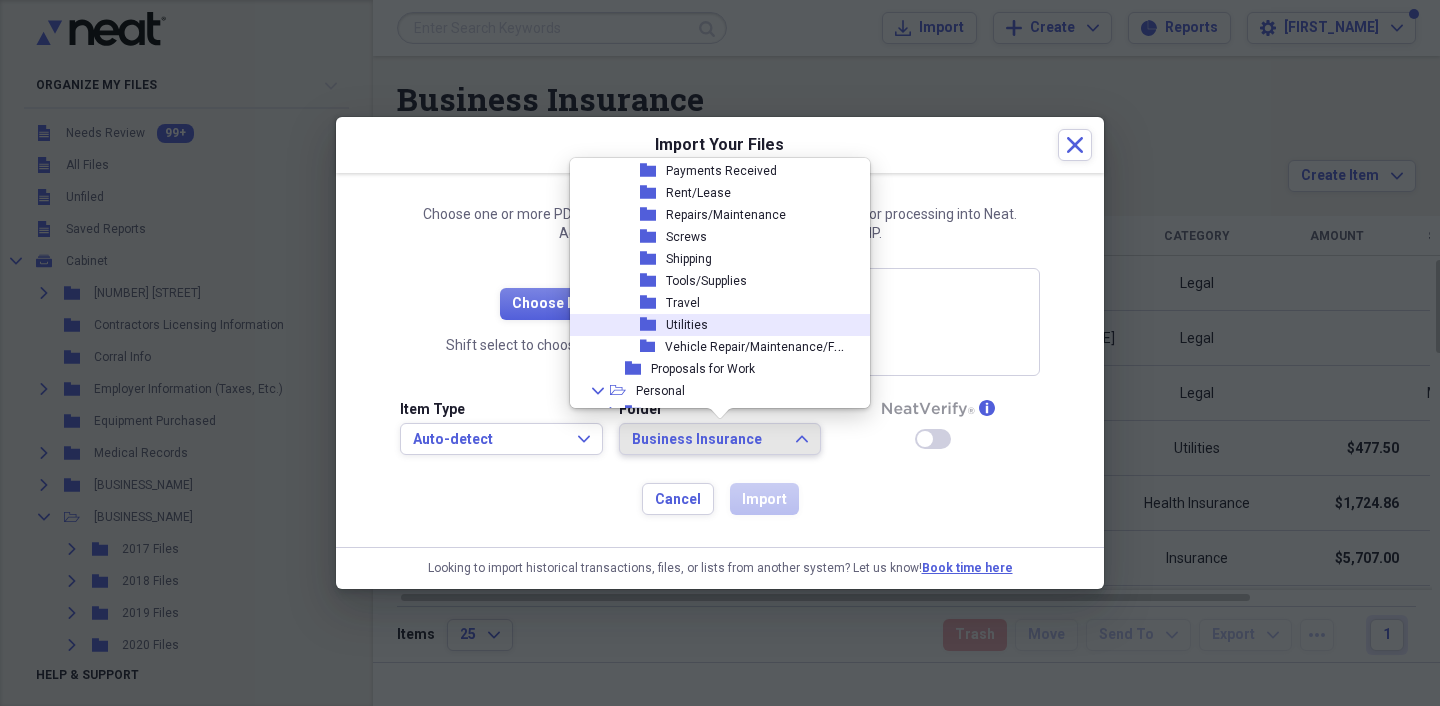 click on "Utilities" at bounding box center [687, 325] 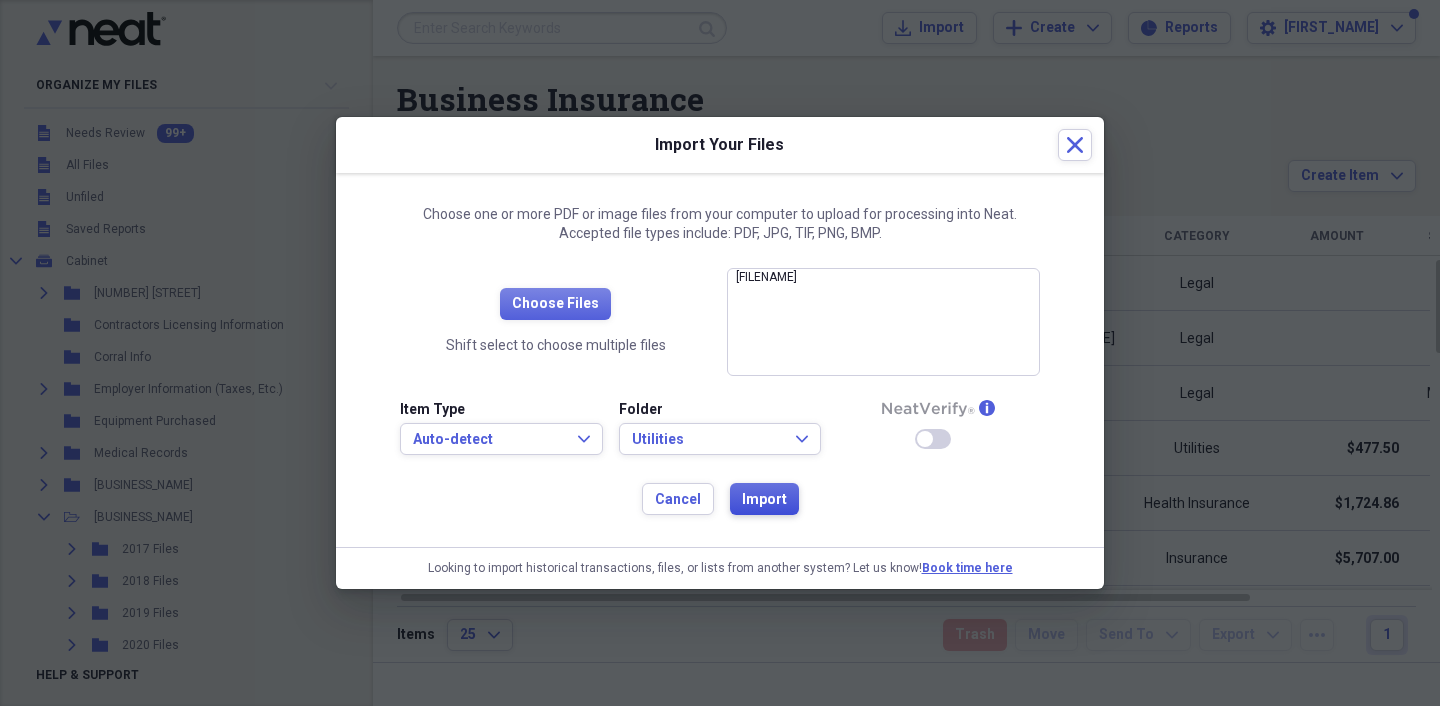 click on "Import" at bounding box center [764, 500] 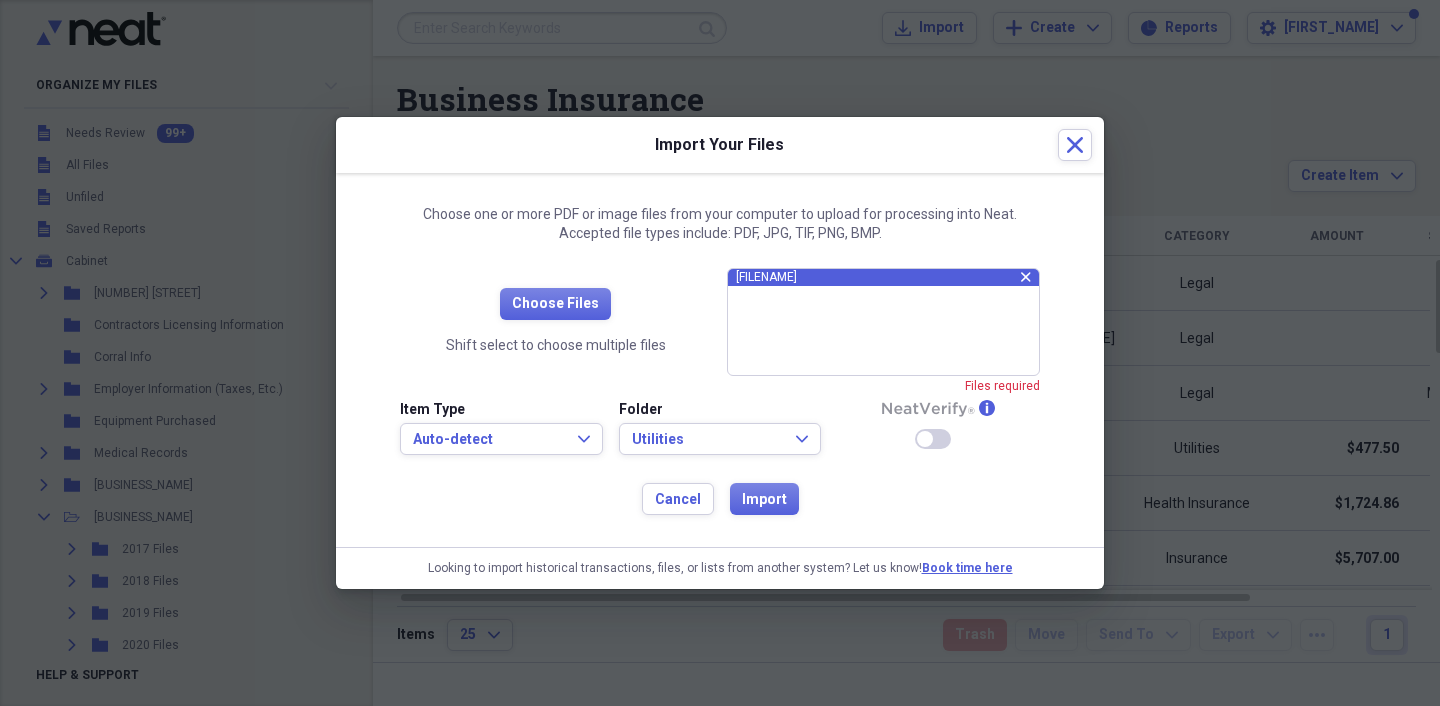 click on "VerizonBillSummary_20250525_20250617141657.pdf" at bounding box center [878, 277] 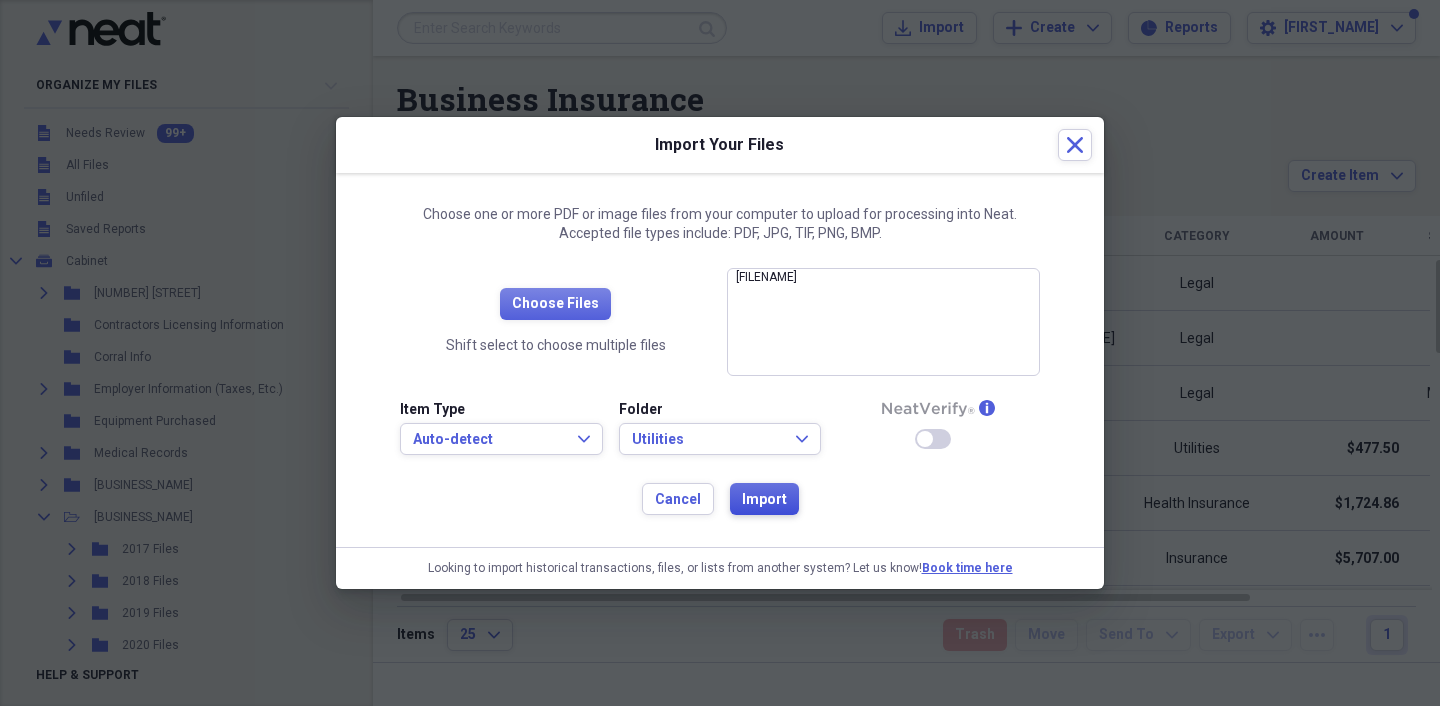 click on "Import" at bounding box center [764, 500] 